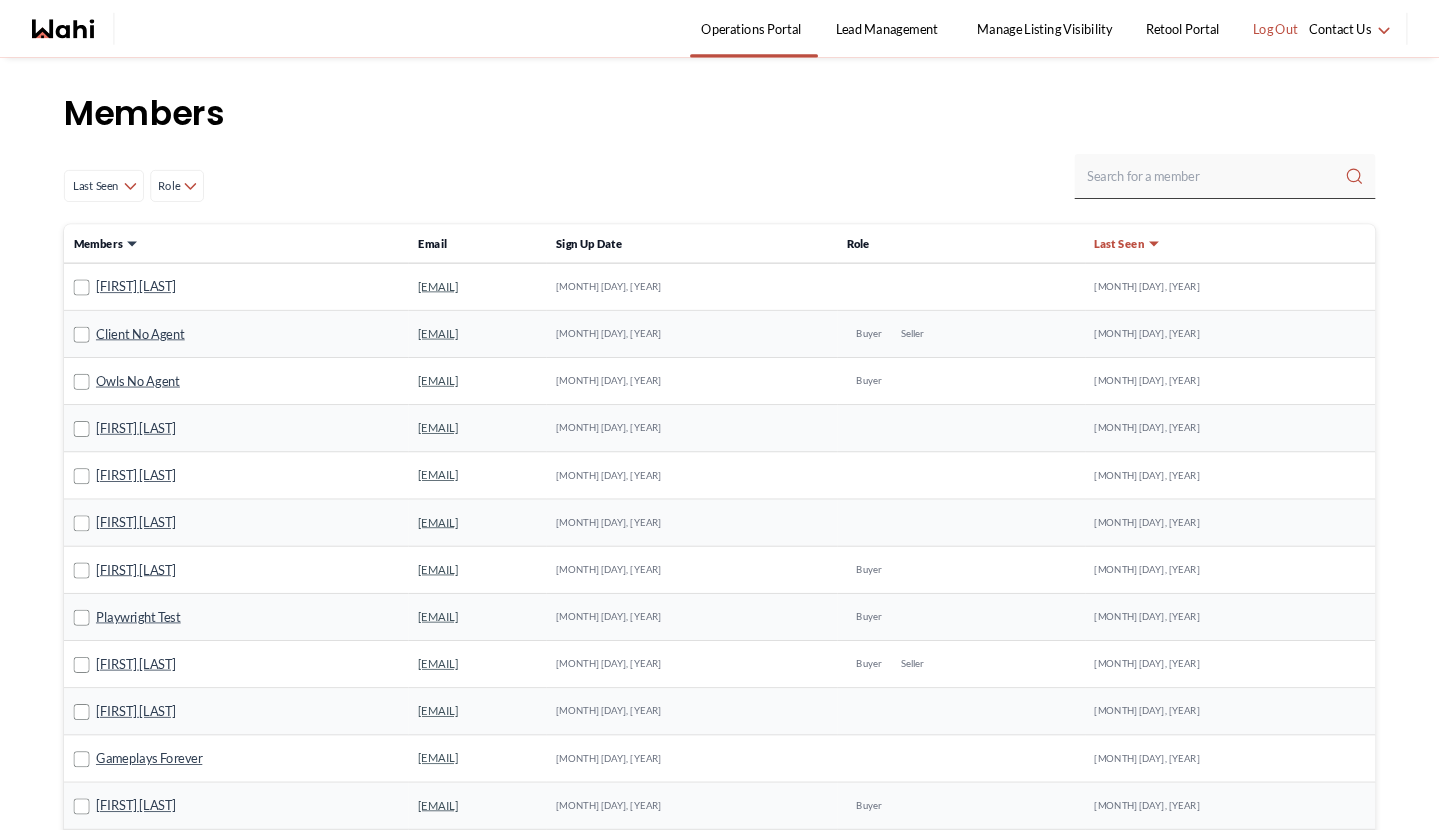 scroll, scrollTop: 0, scrollLeft: 0, axis: both 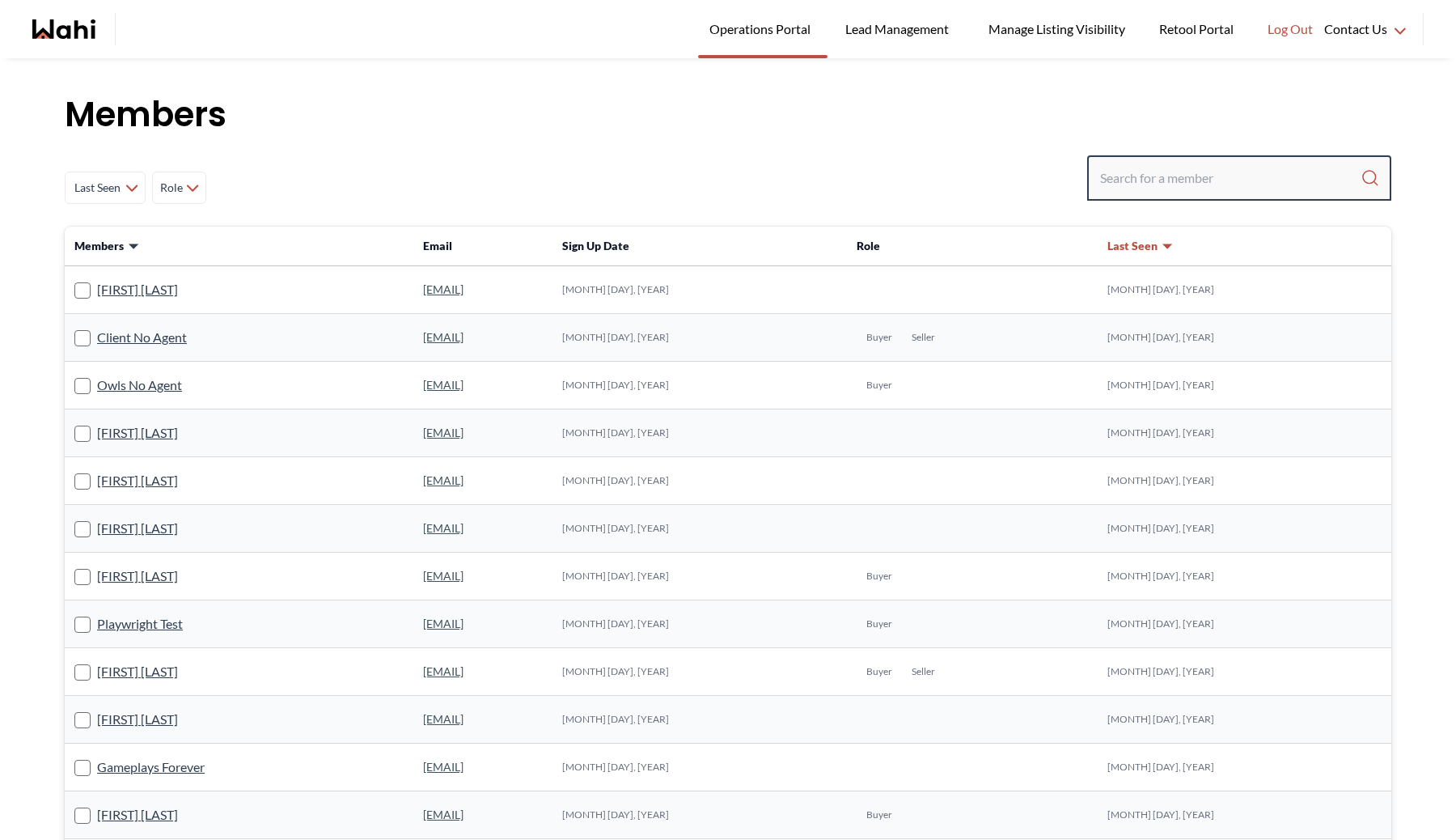 click at bounding box center (1230, 178) 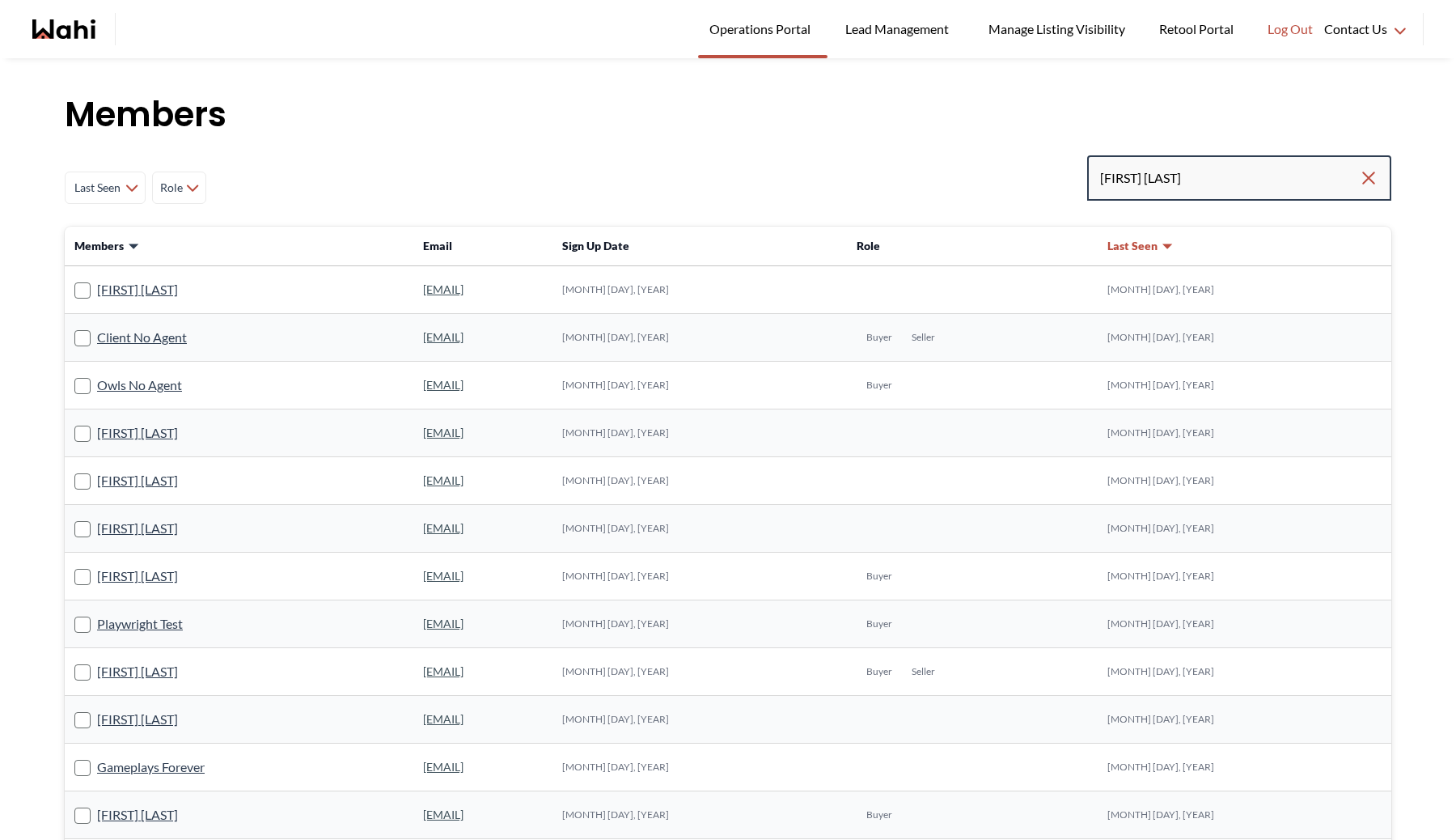 type on "[FIRST] [LAST]" 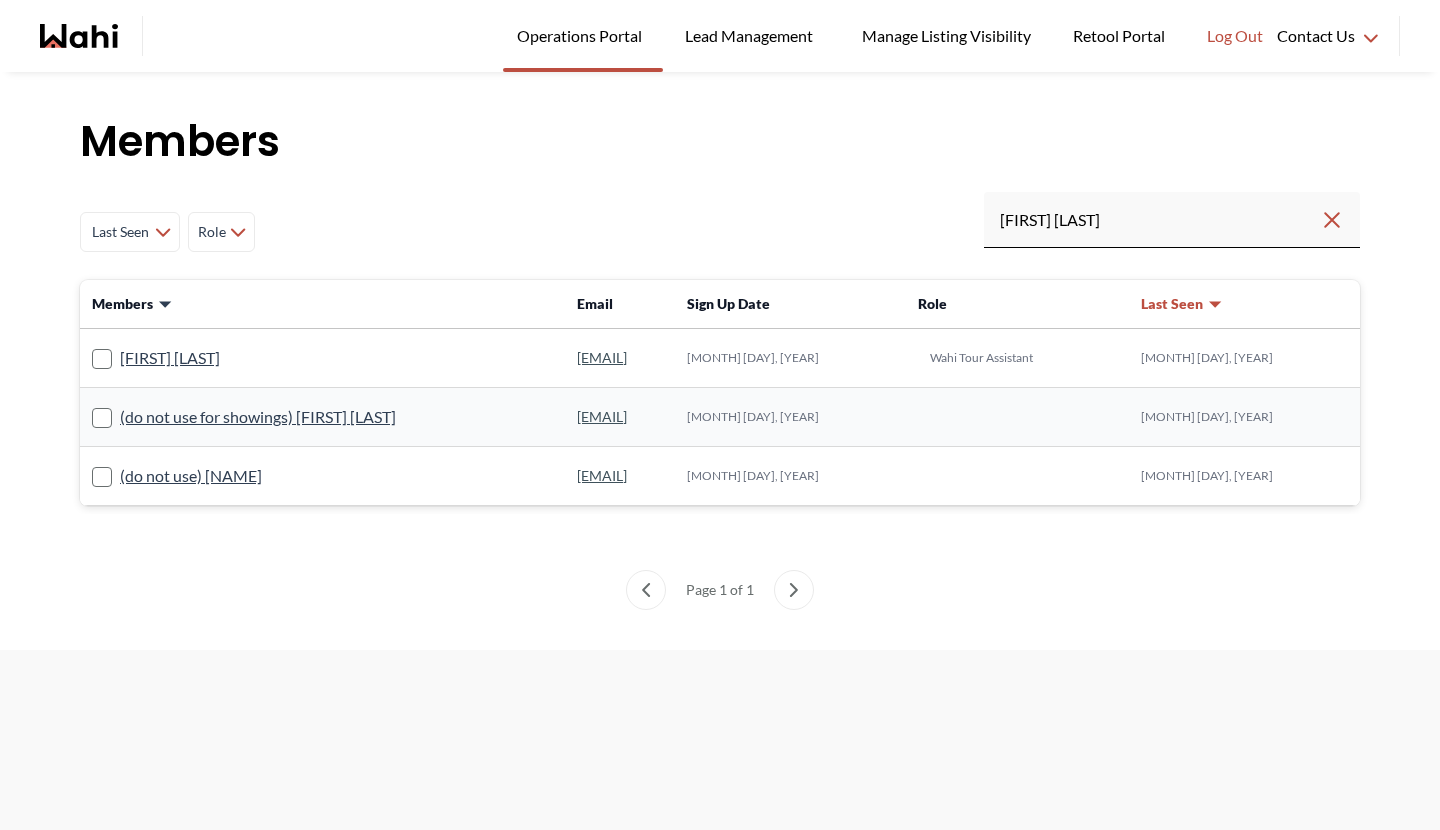 click on "Members Email Sign Up Date Role Last Seen [FIRST] [LAST] [EMAIL] [MONTH] [DAY], [YEAR] [ROLE] [MONTH] [DAY], [YEAR] (do not use for showings) [FIRST] [LAST] [EMAIL] [MONTH] [DAY], [YEAR] [MONTH] [DAY], [YEAR] (do not use) [FIRST] [LAST] [EMAIL] [MONTH] [DAY], [YEAR] [MONTH] [DAY], [YEAR]" at bounding box center (720, 393) 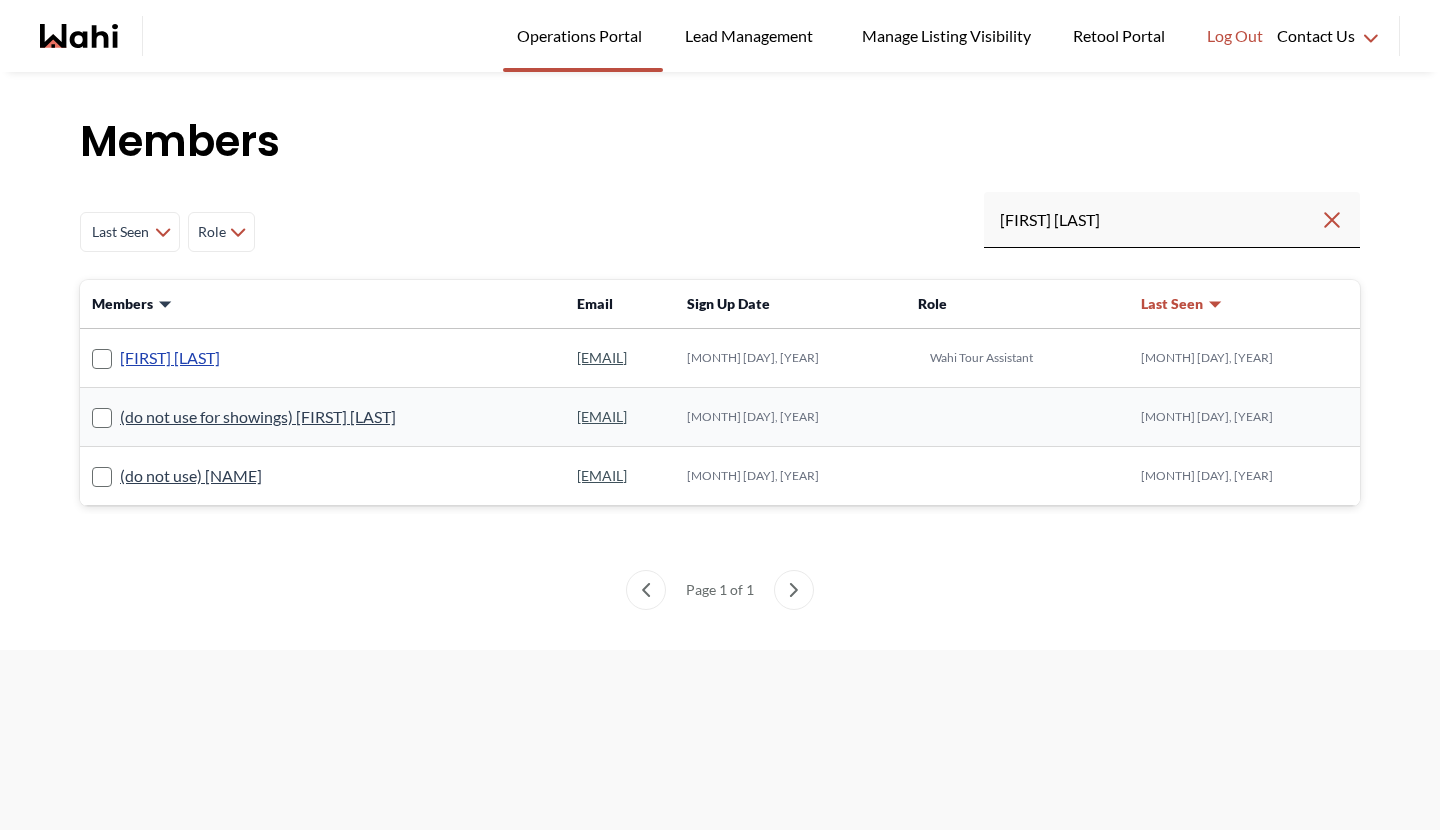 click on "[FIRST] [LAST]" at bounding box center (170, 358) 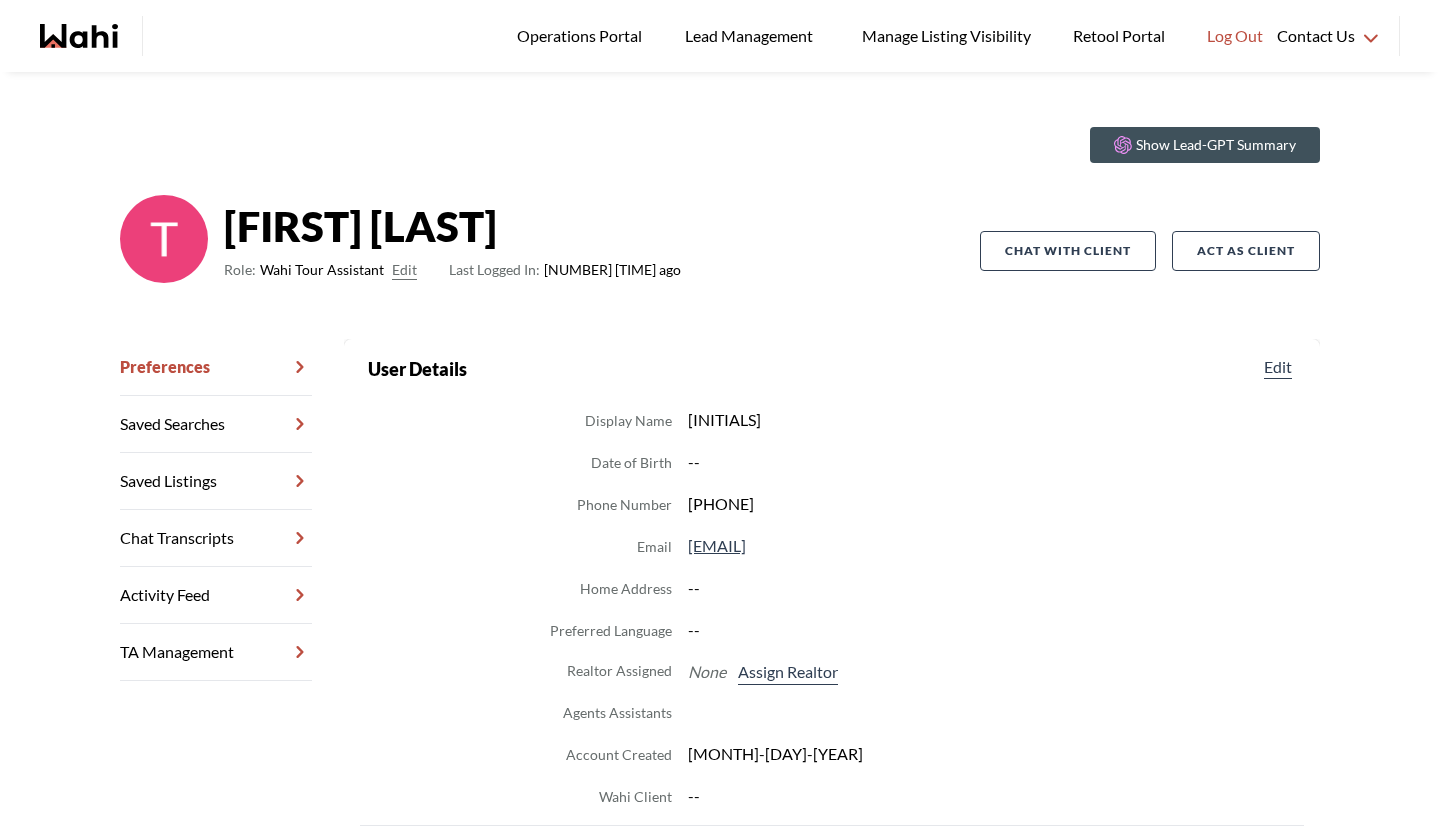 scroll, scrollTop: 0, scrollLeft: 0, axis: both 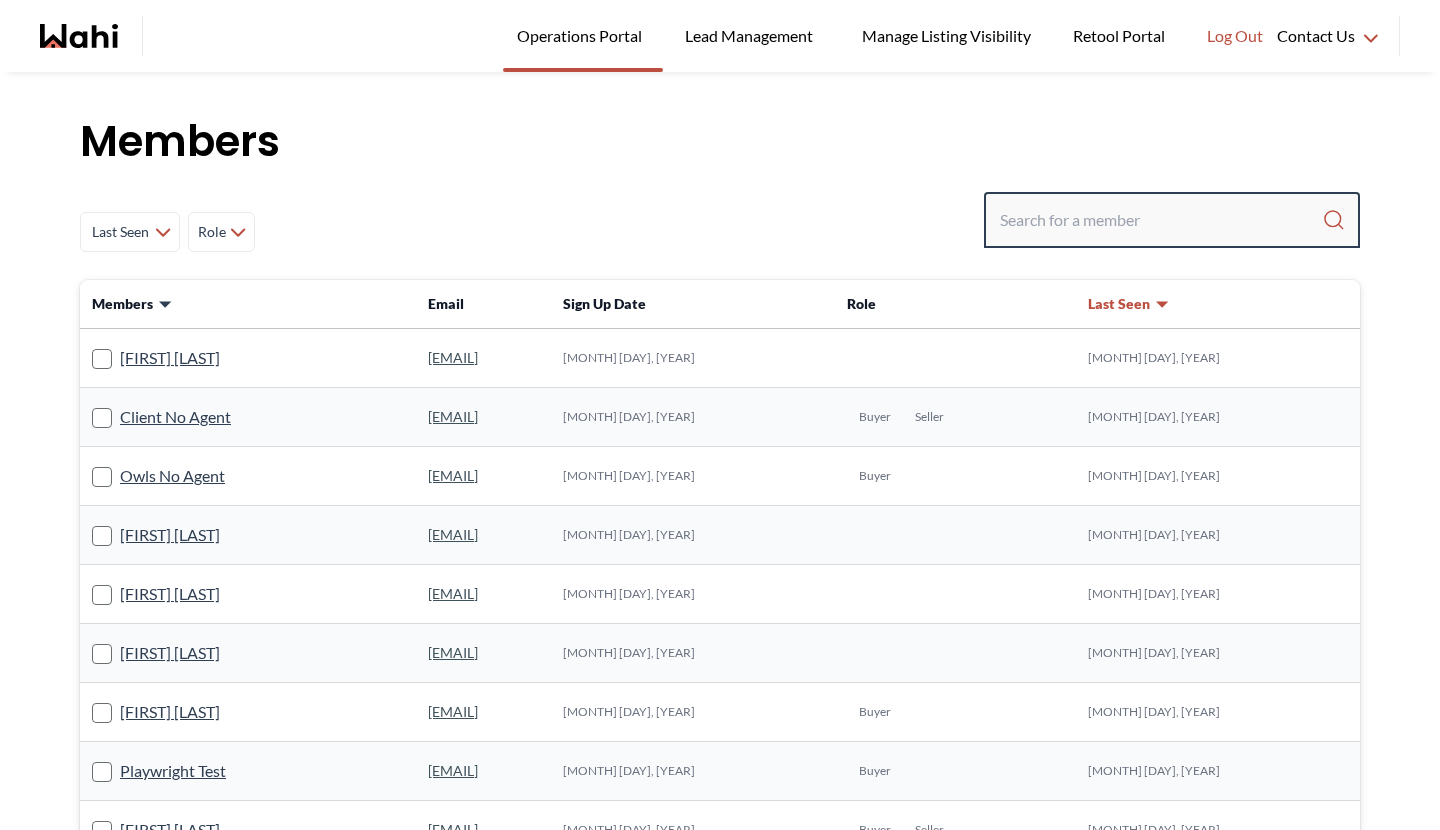 click at bounding box center [1161, 220] 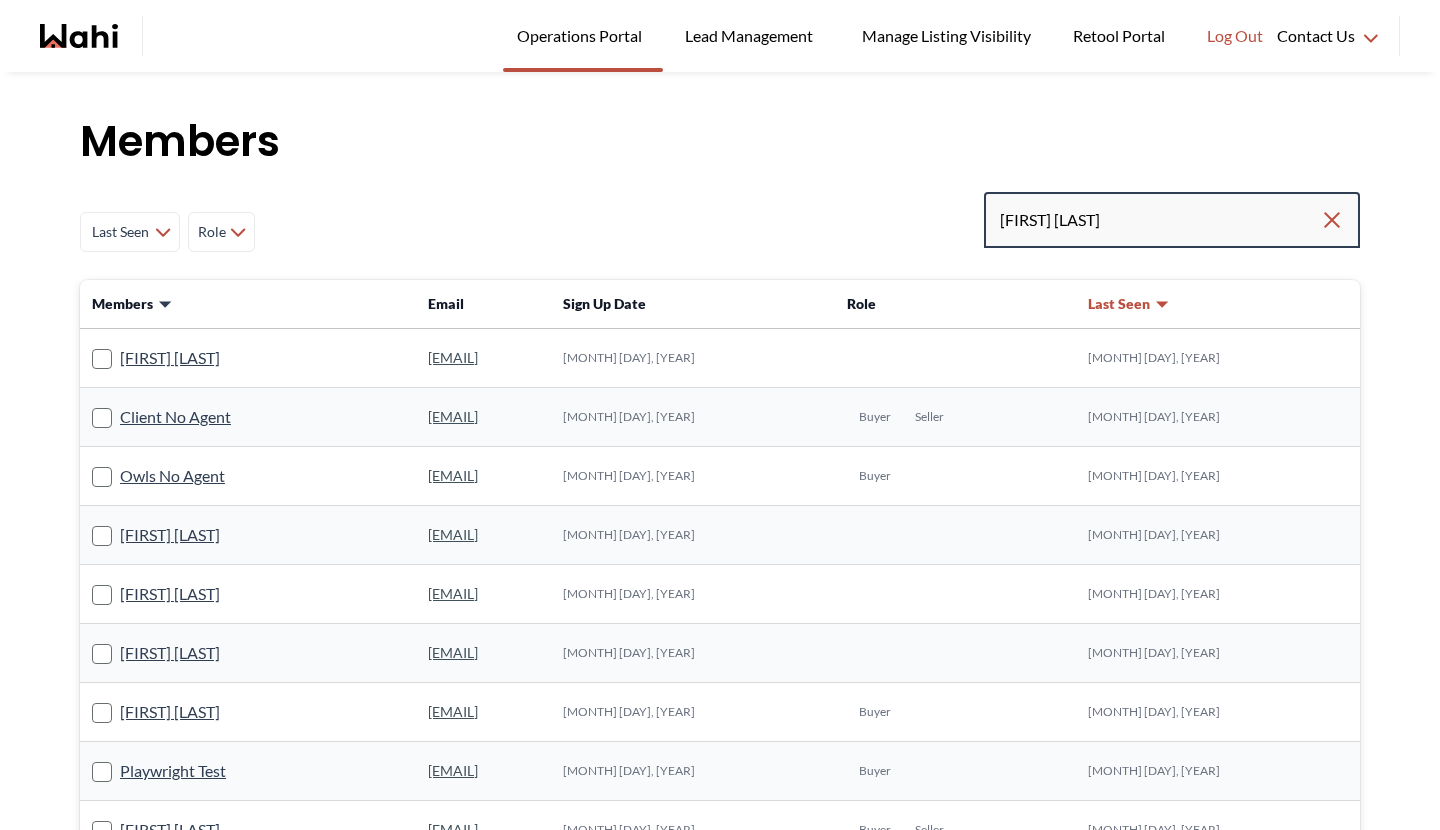 type on "[FIRST] [LAST]" 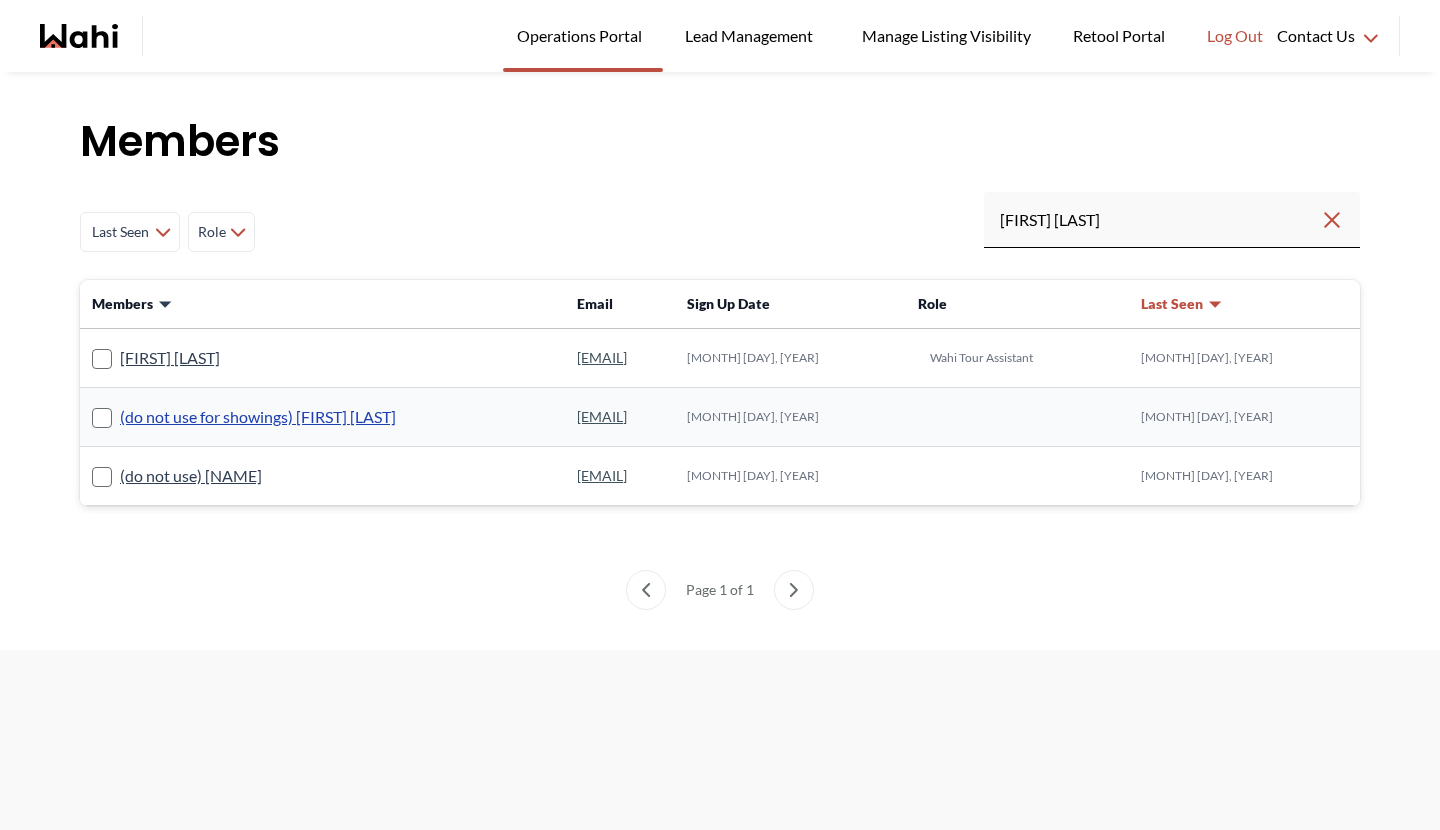 click on "(do not use for showings) [FIRST] [LAST]" at bounding box center [258, 417] 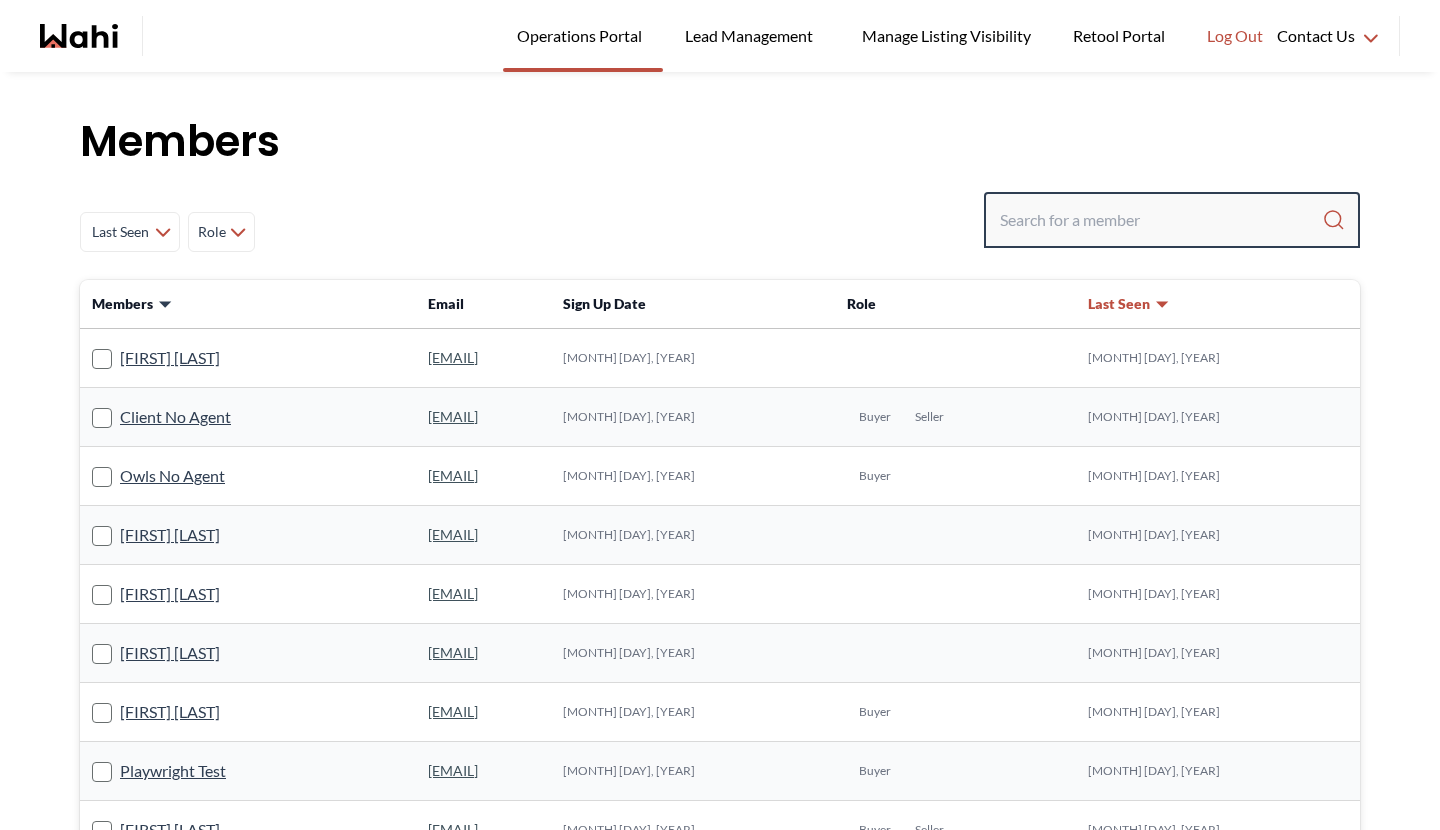 click at bounding box center (1161, 220) 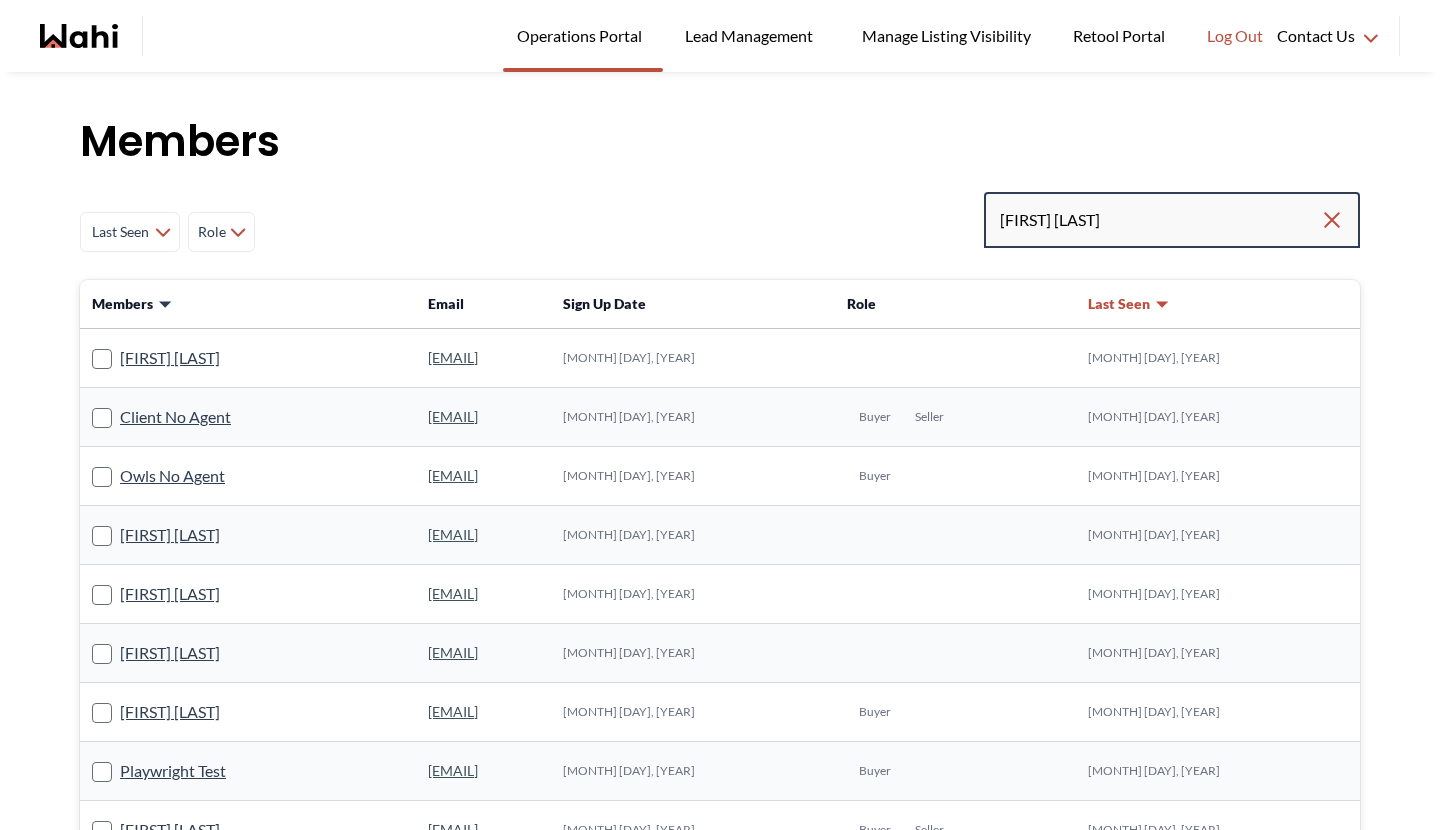 type on "[FIRST] [LAST]" 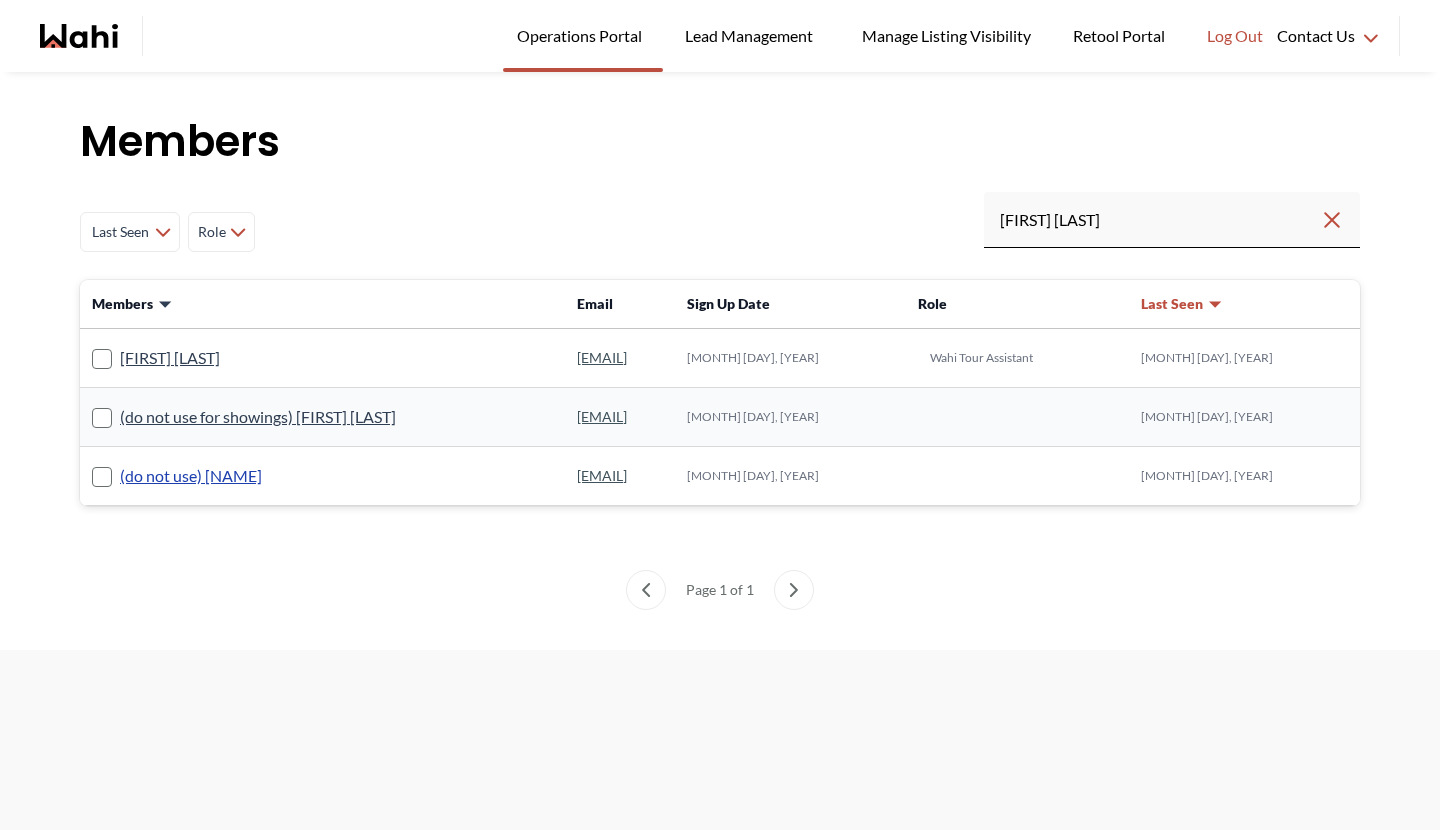 click on "(do not use) [NAME]" at bounding box center [191, 476] 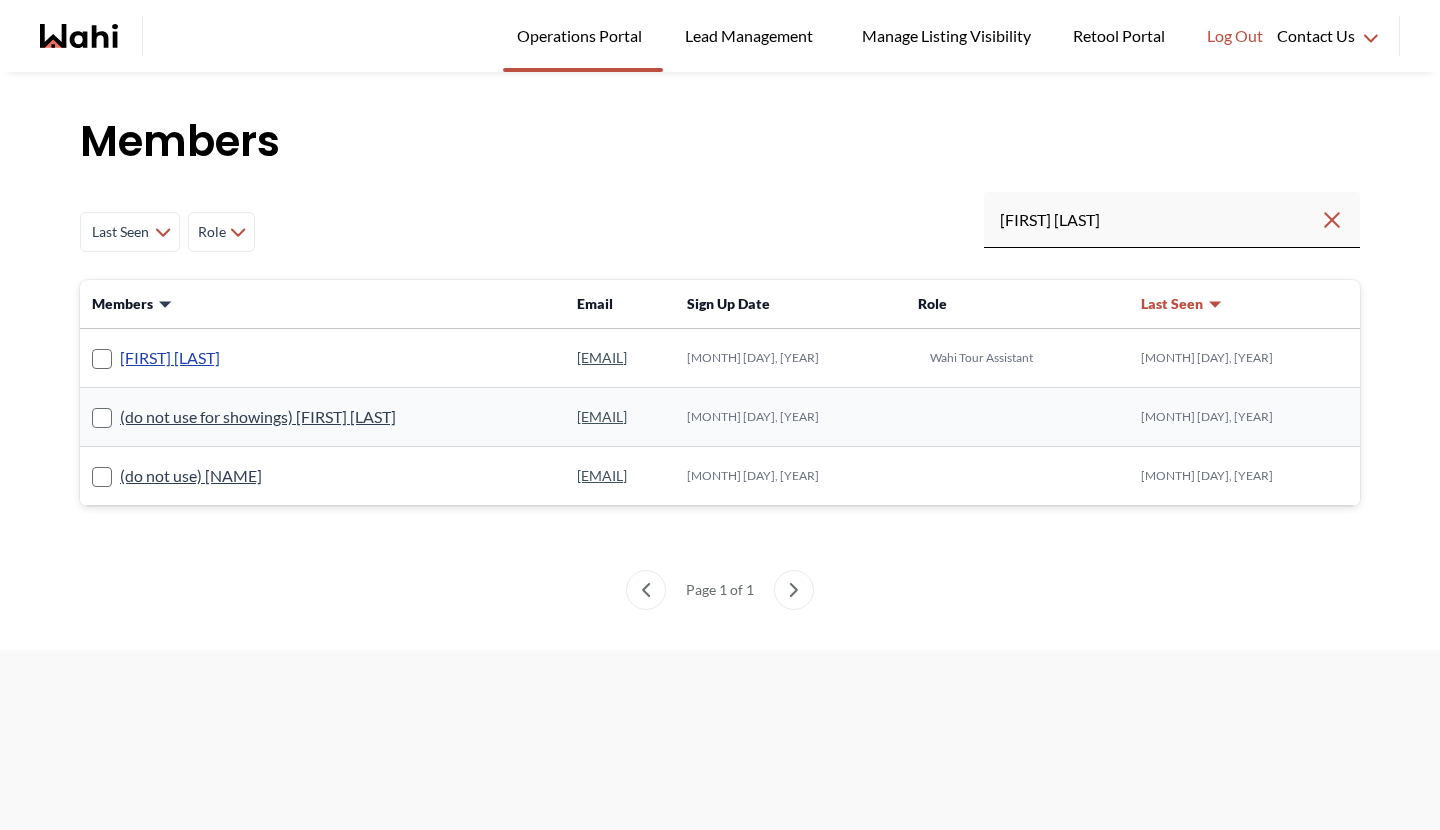 click on "[FIRST] [LAST]" at bounding box center (170, 358) 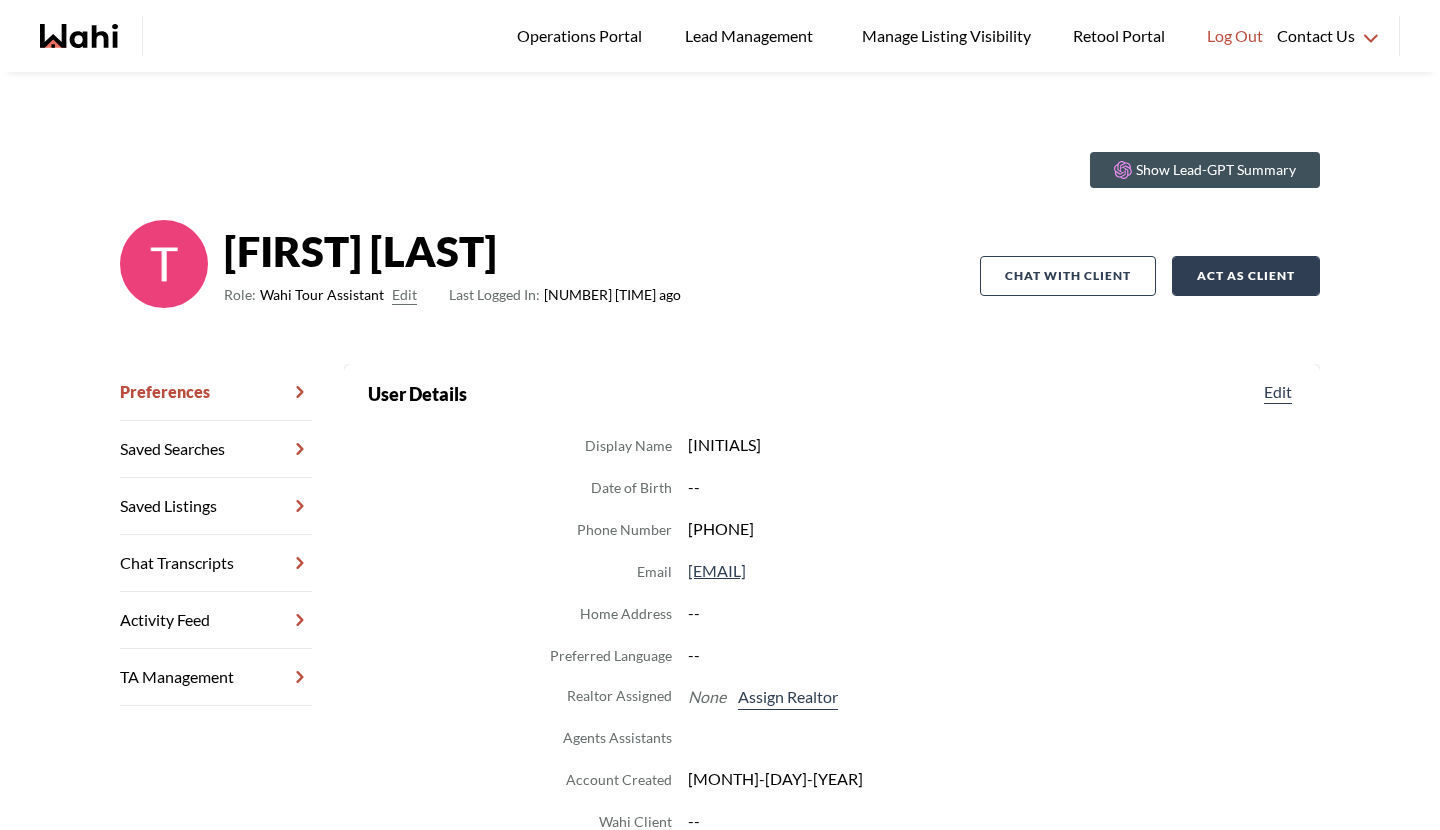 click on "Act as Client" at bounding box center (1246, 276) 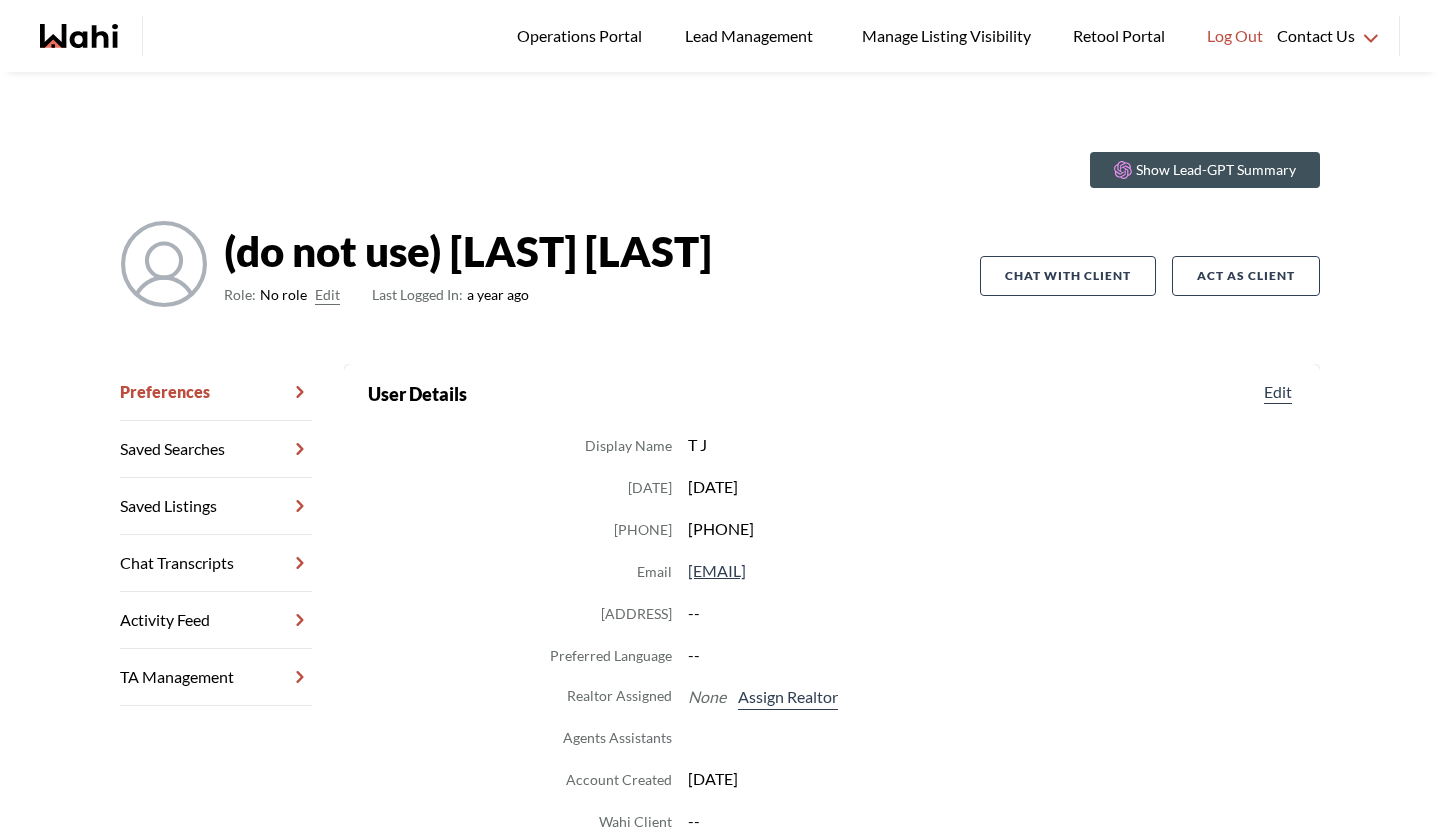 scroll, scrollTop: 0, scrollLeft: 0, axis: both 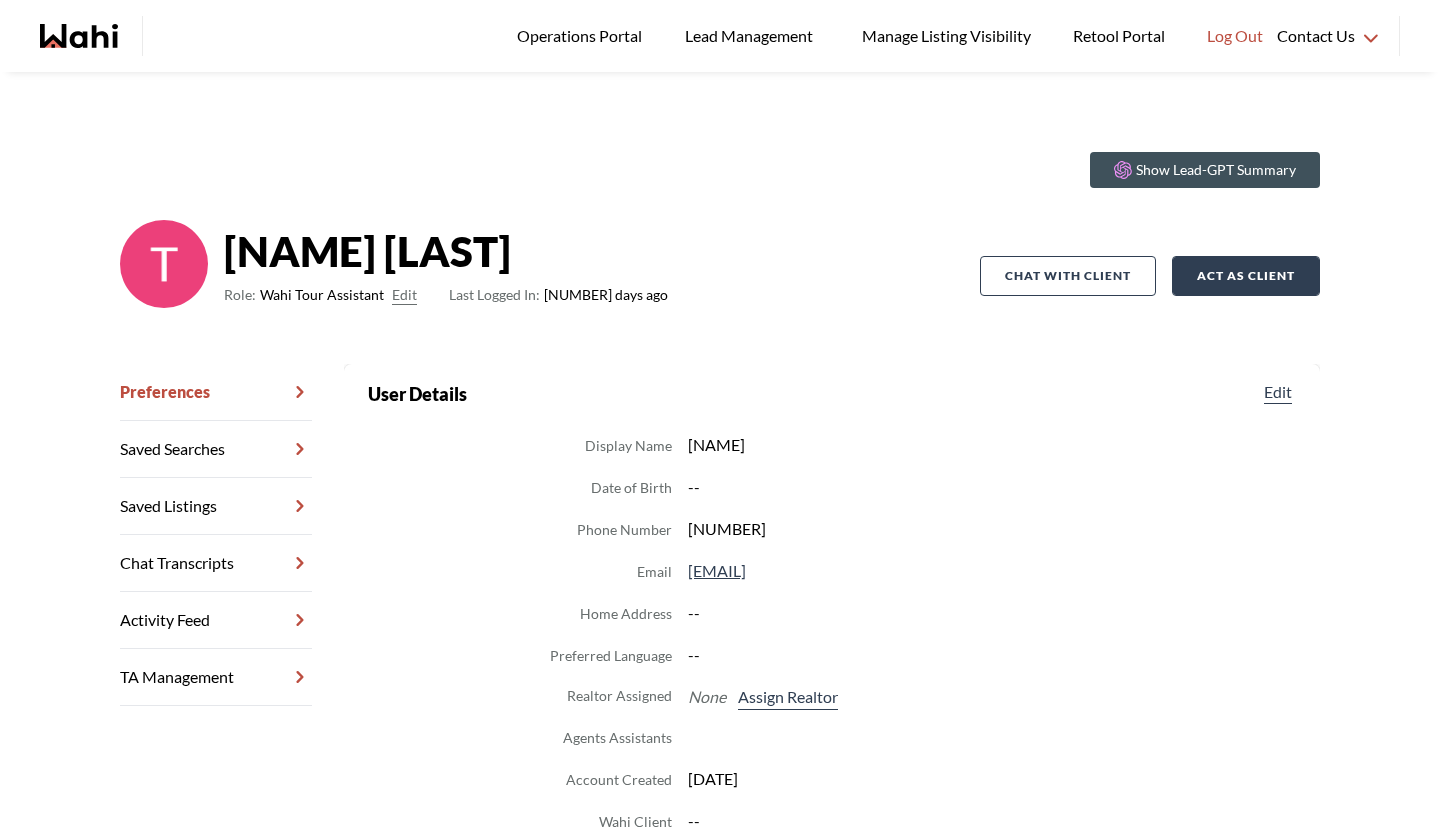 click on "Act as Client" at bounding box center (1246, 276) 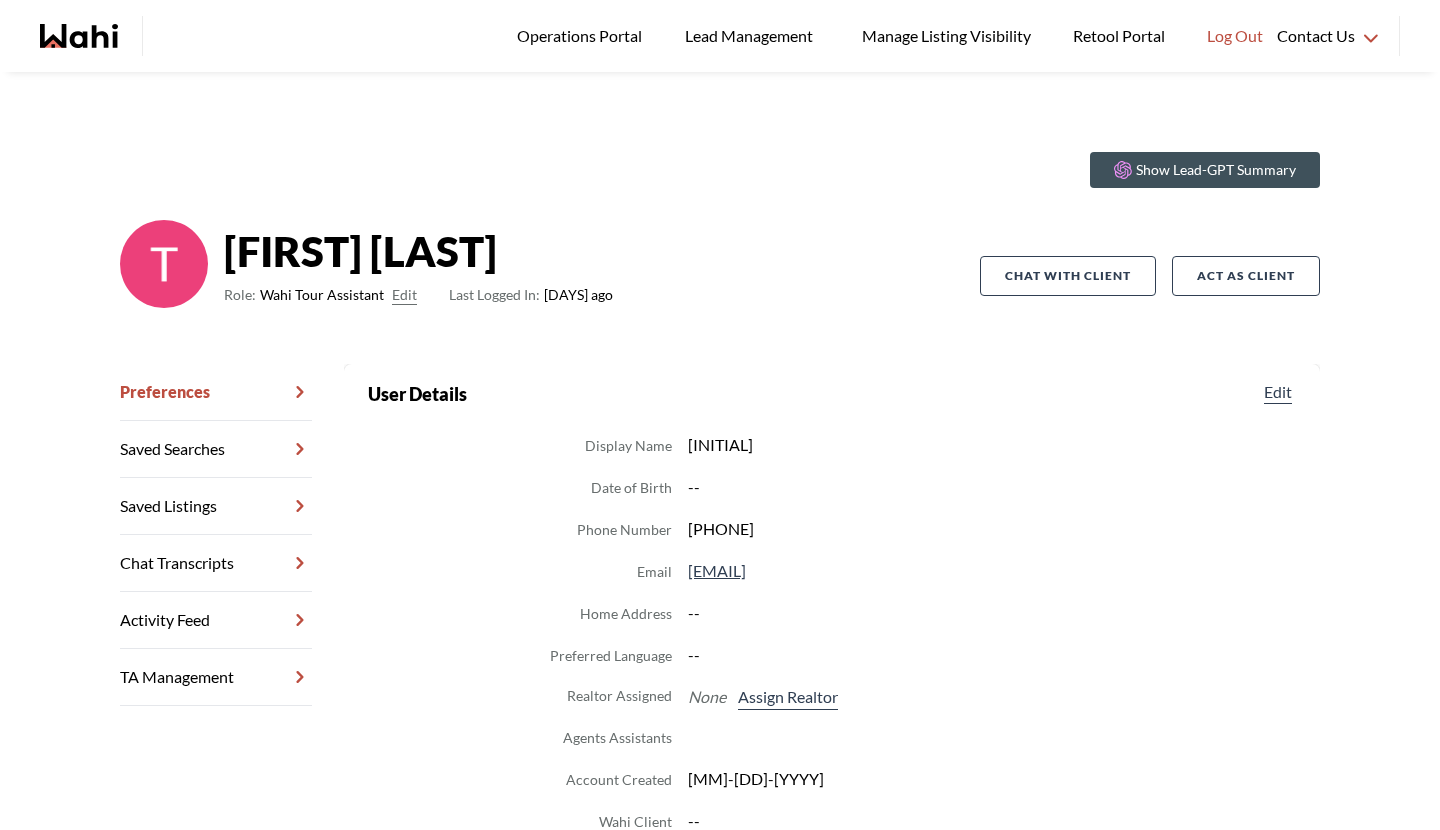 scroll, scrollTop: 0, scrollLeft: 0, axis: both 